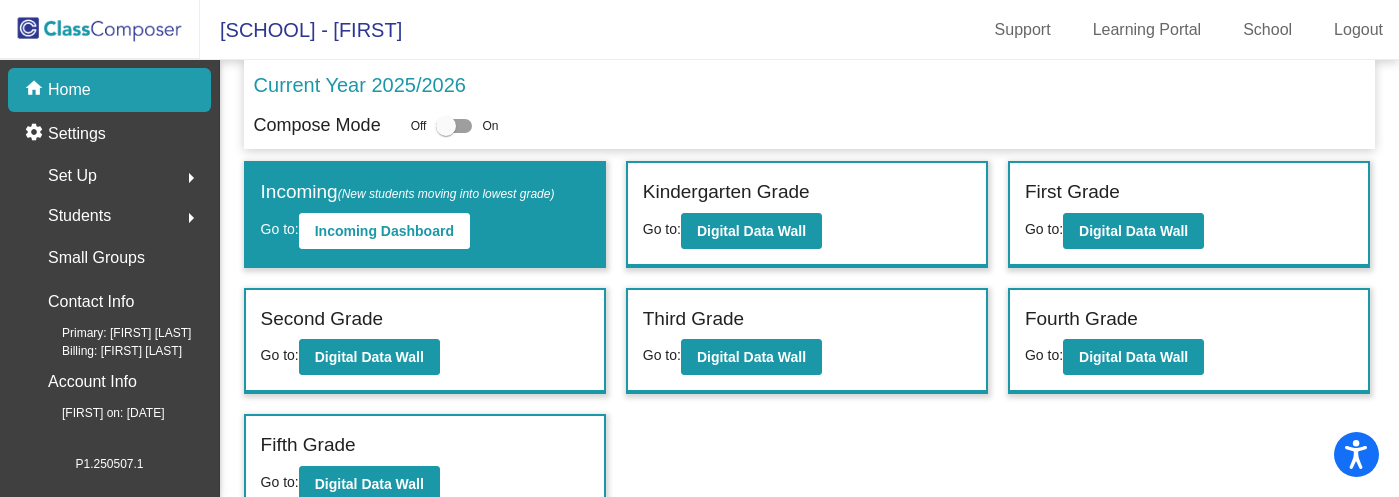 scroll, scrollTop: 0, scrollLeft: 0, axis: both 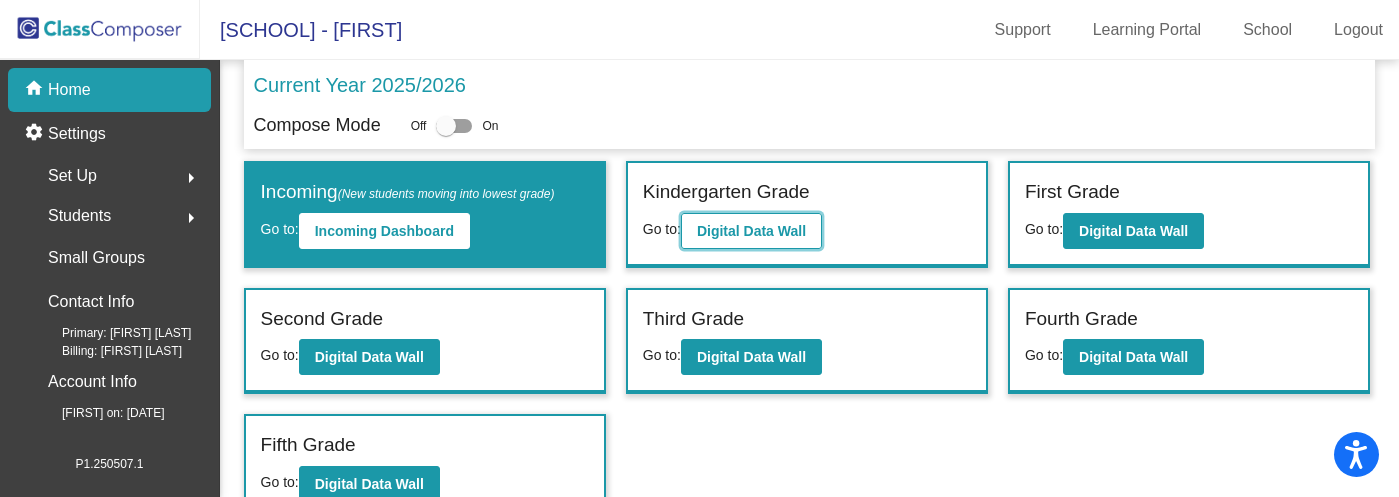 click on "Digital Data Wall" 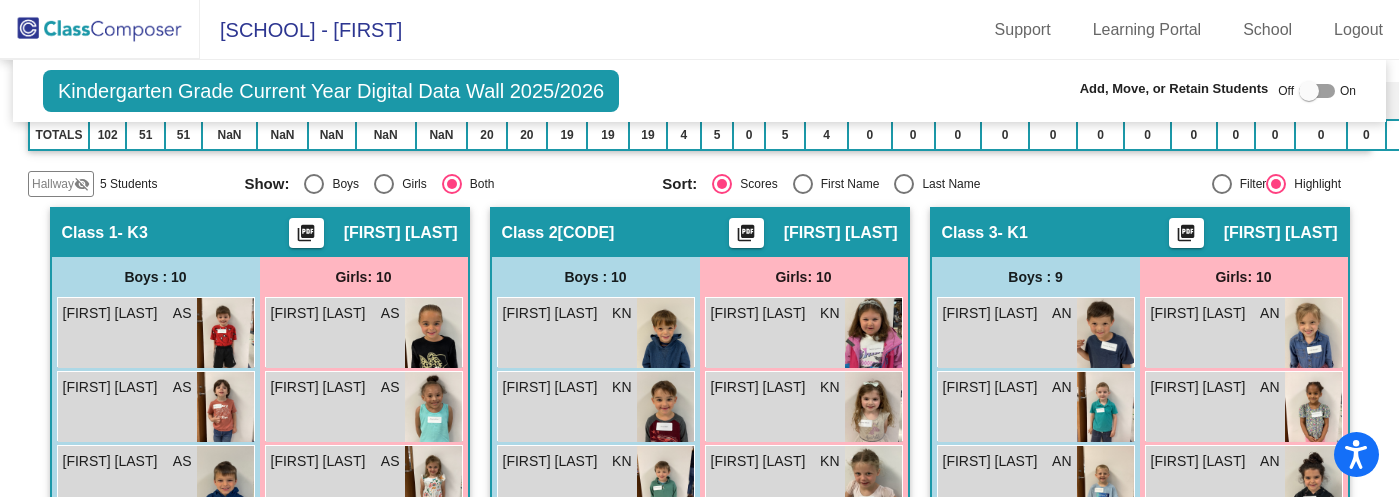scroll, scrollTop: 435, scrollLeft: 0, axis: vertical 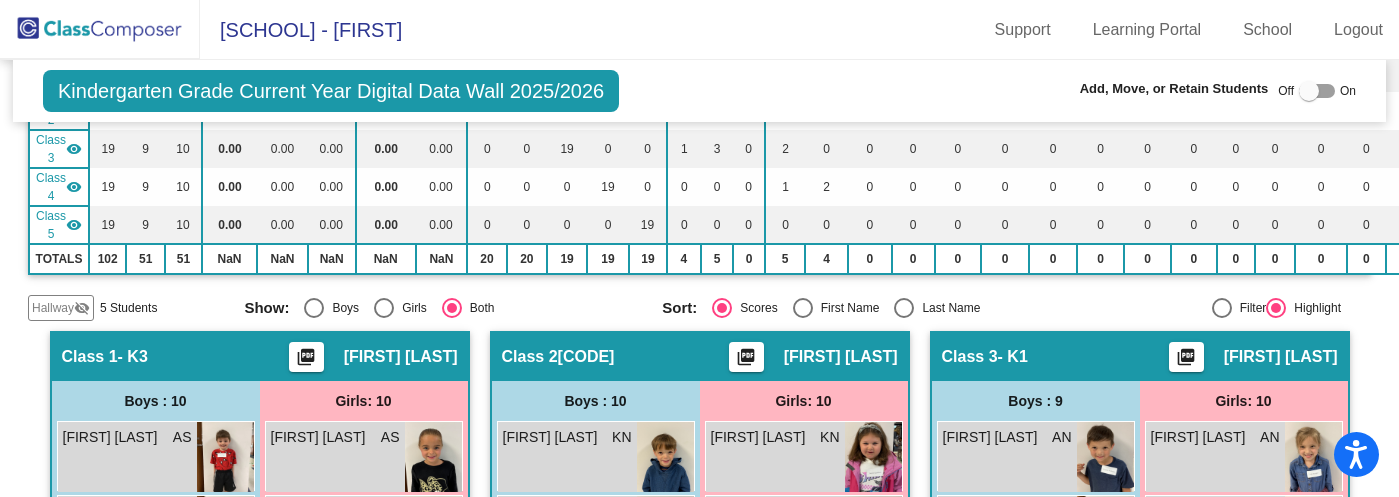 click on "Hallway" 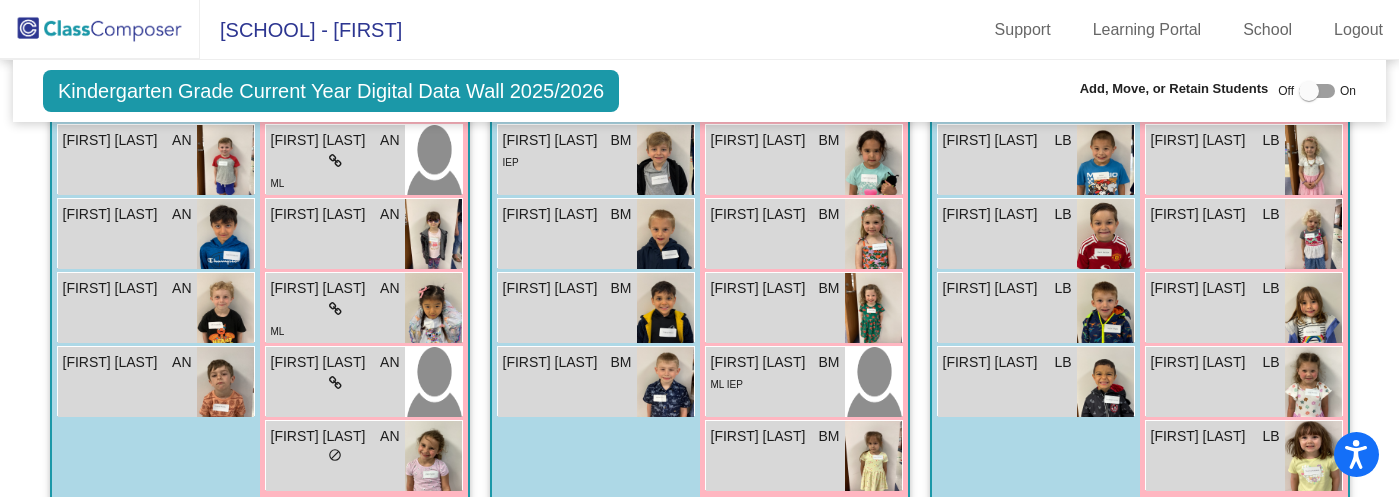 scroll, scrollTop: 1837, scrollLeft: 0, axis: vertical 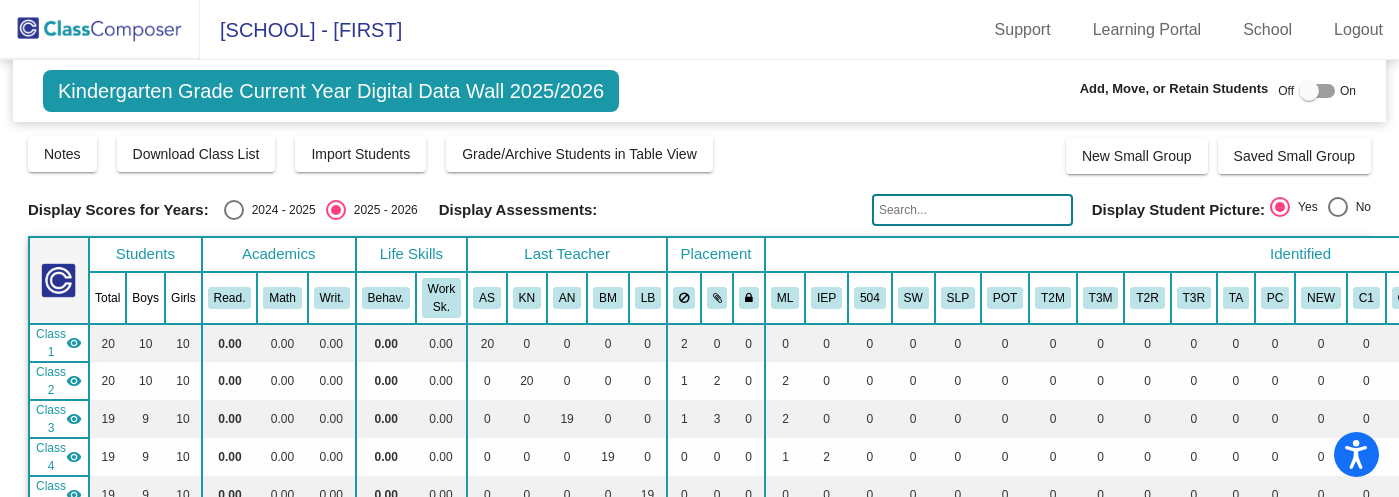 click 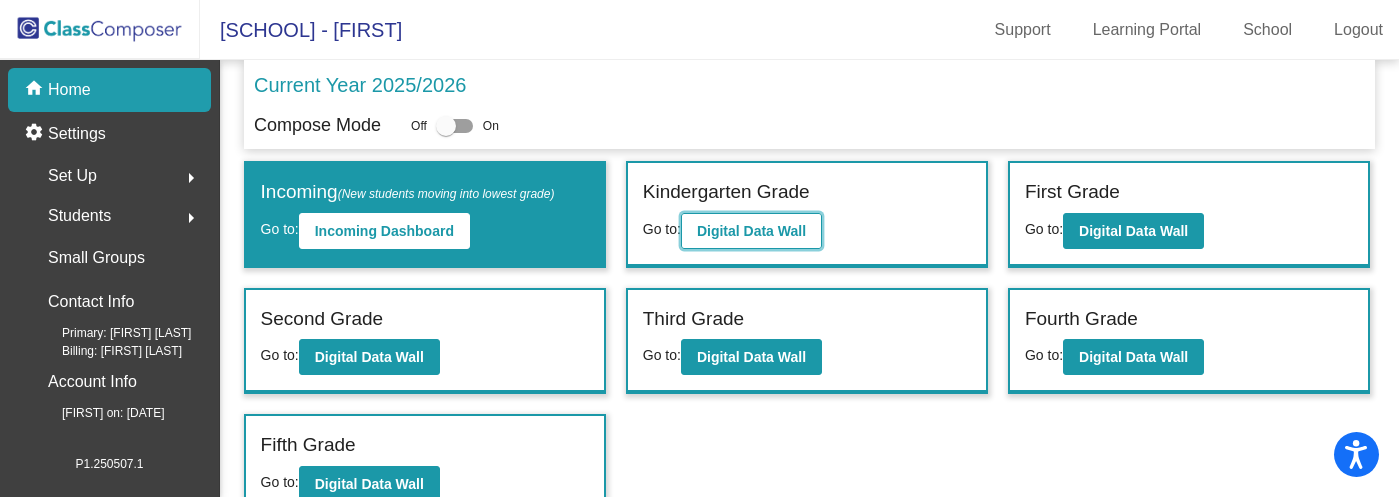 click on "Digital Data Wall" 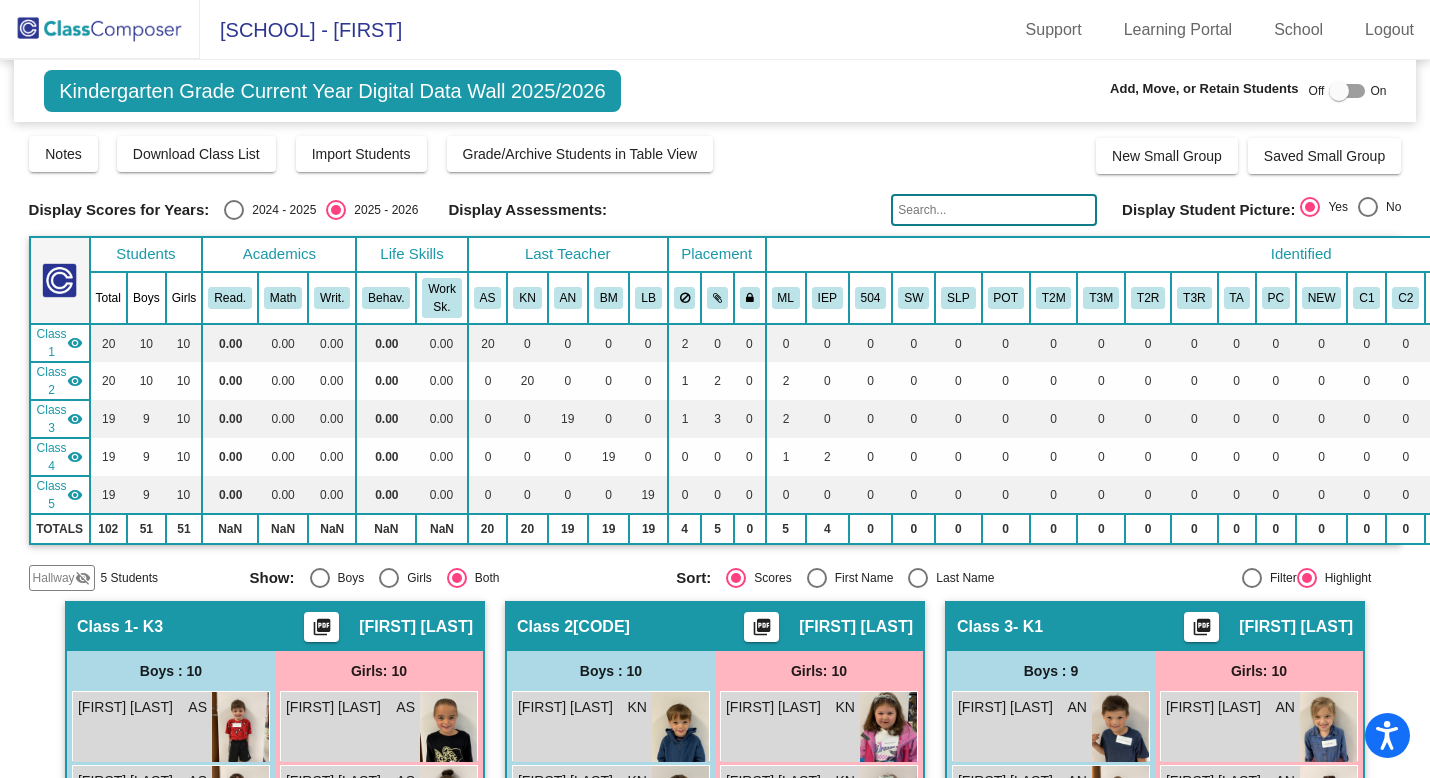 click 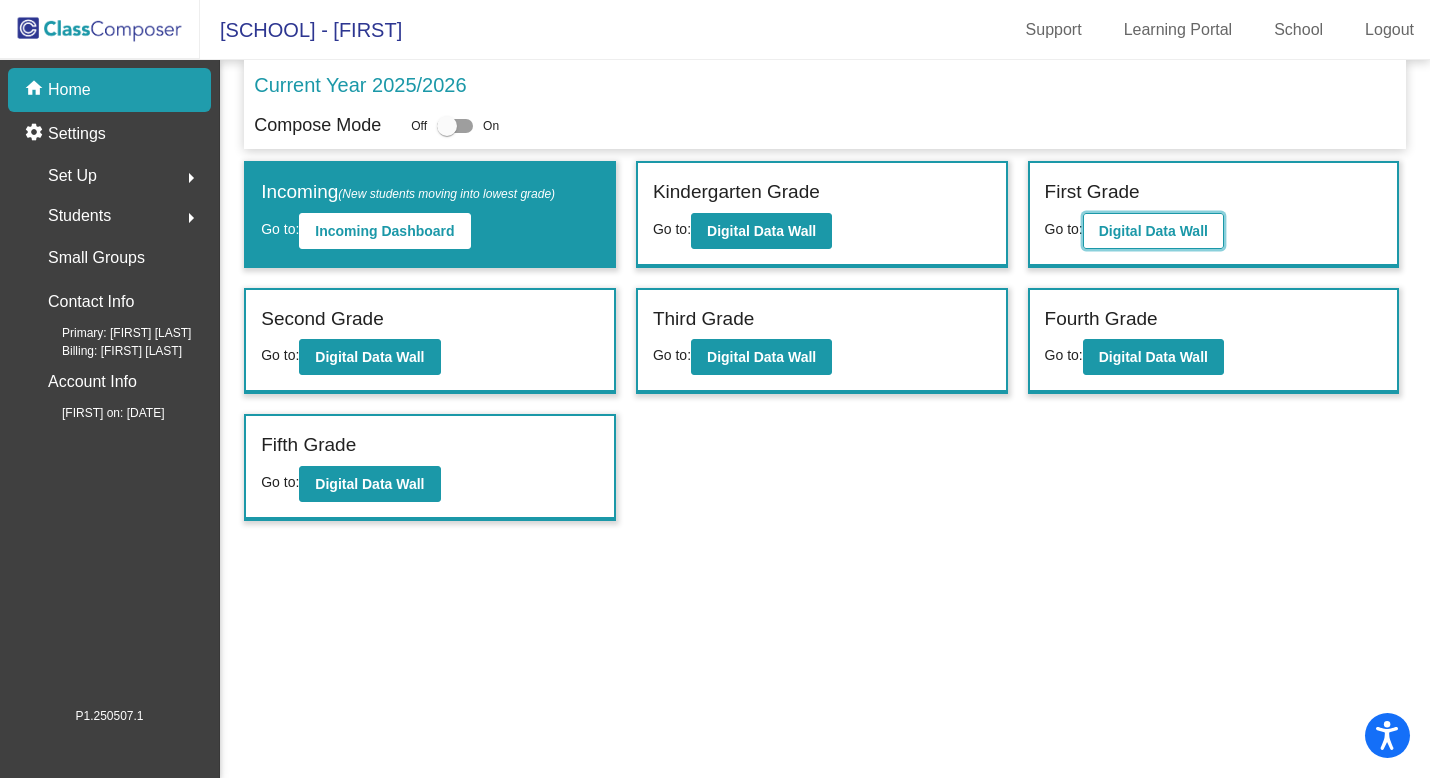 click on "Digital Data Wall" 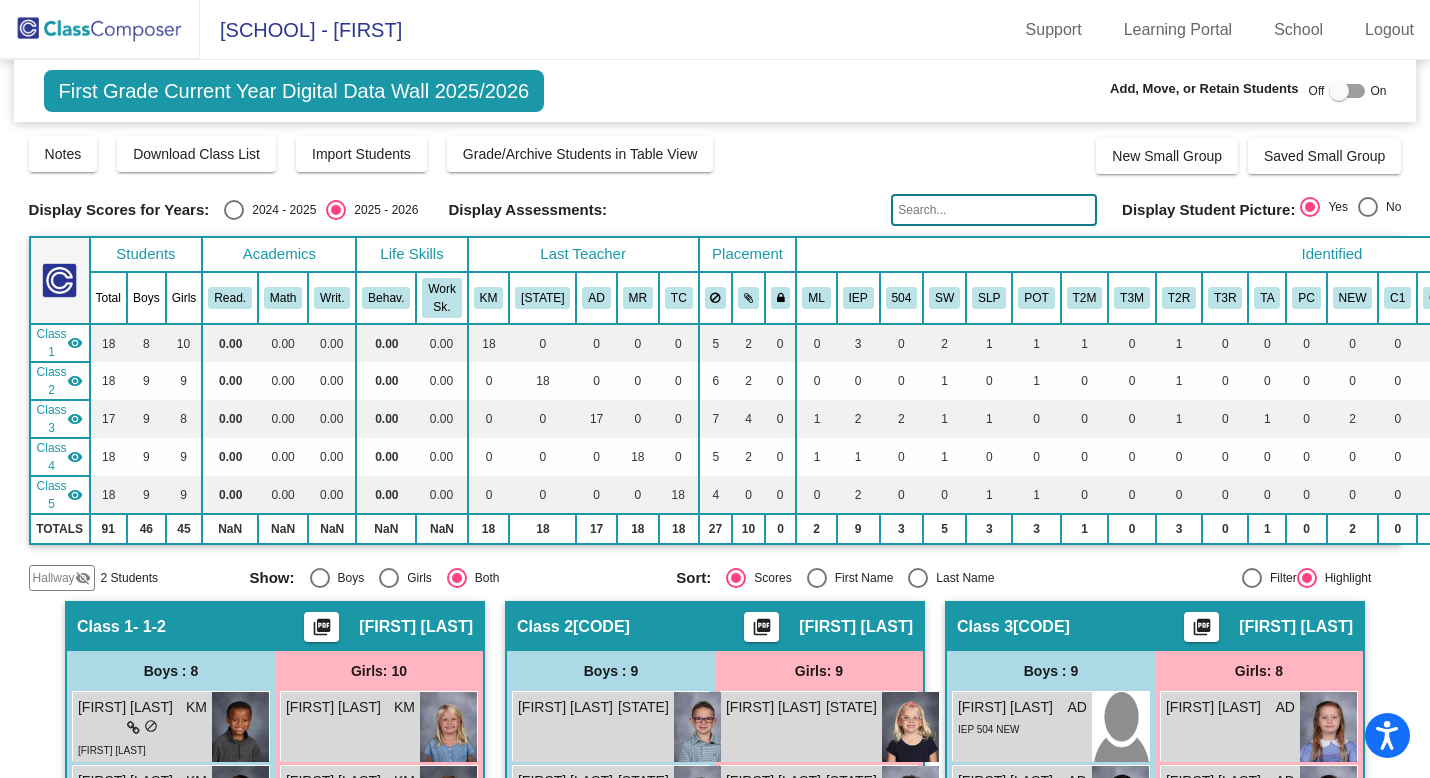 click on "Hallway" 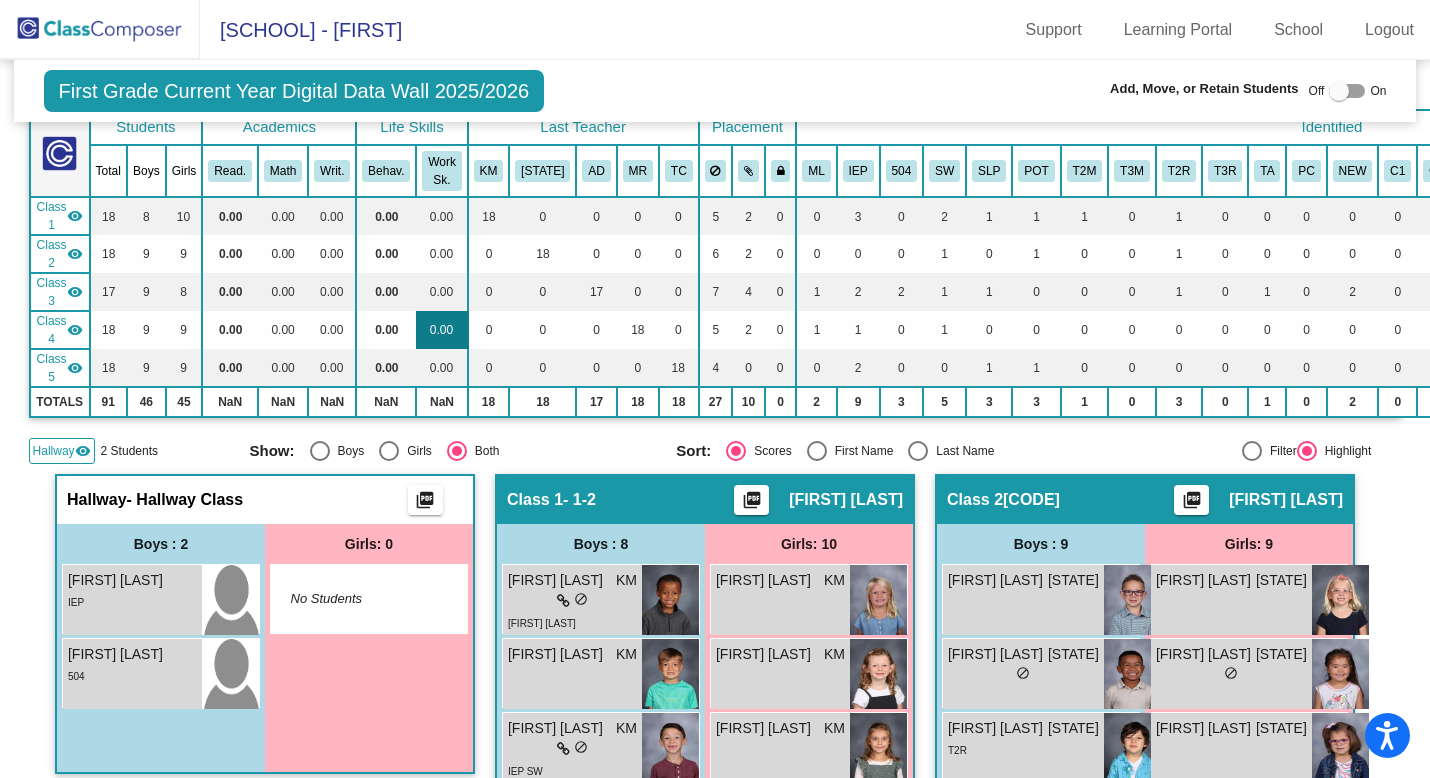 scroll, scrollTop: 131, scrollLeft: 0, axis: vertical 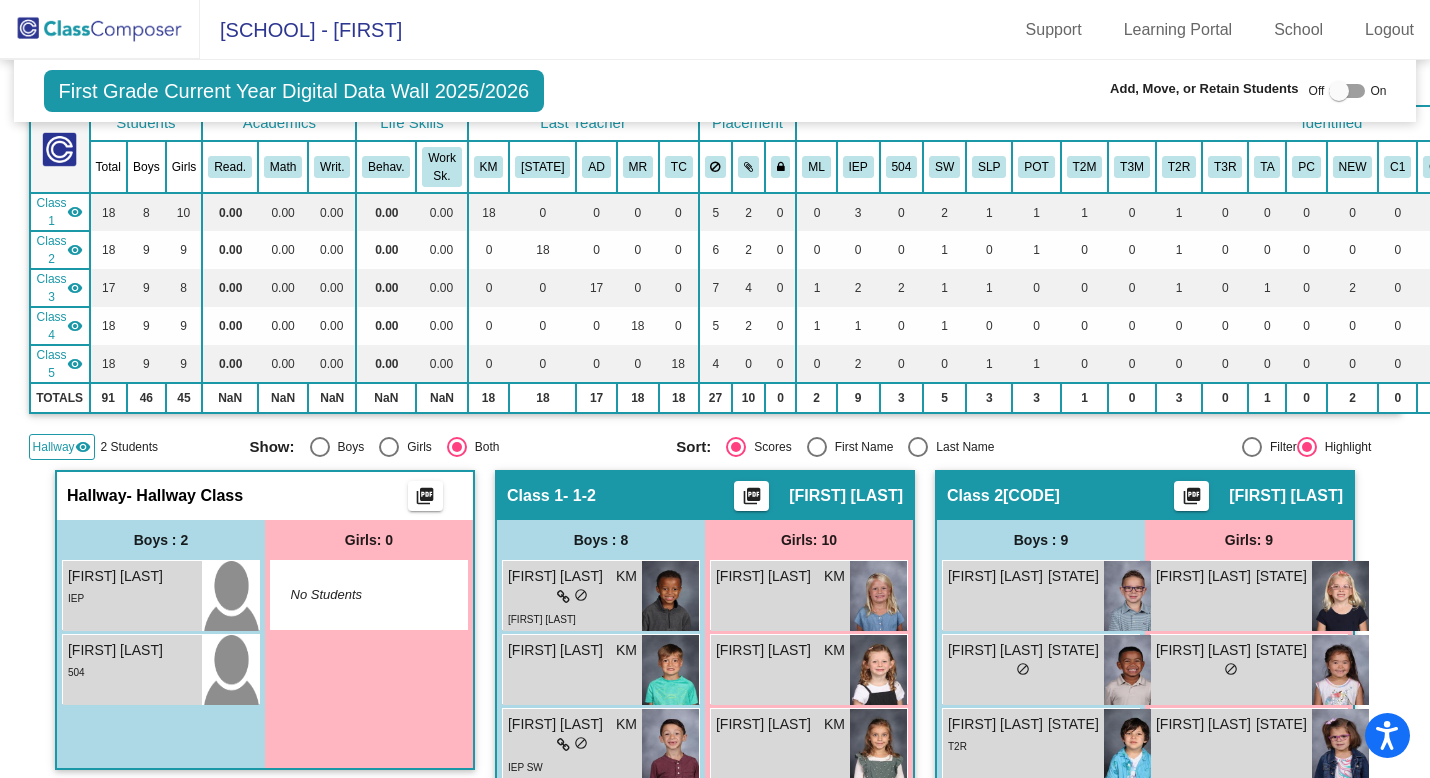 click 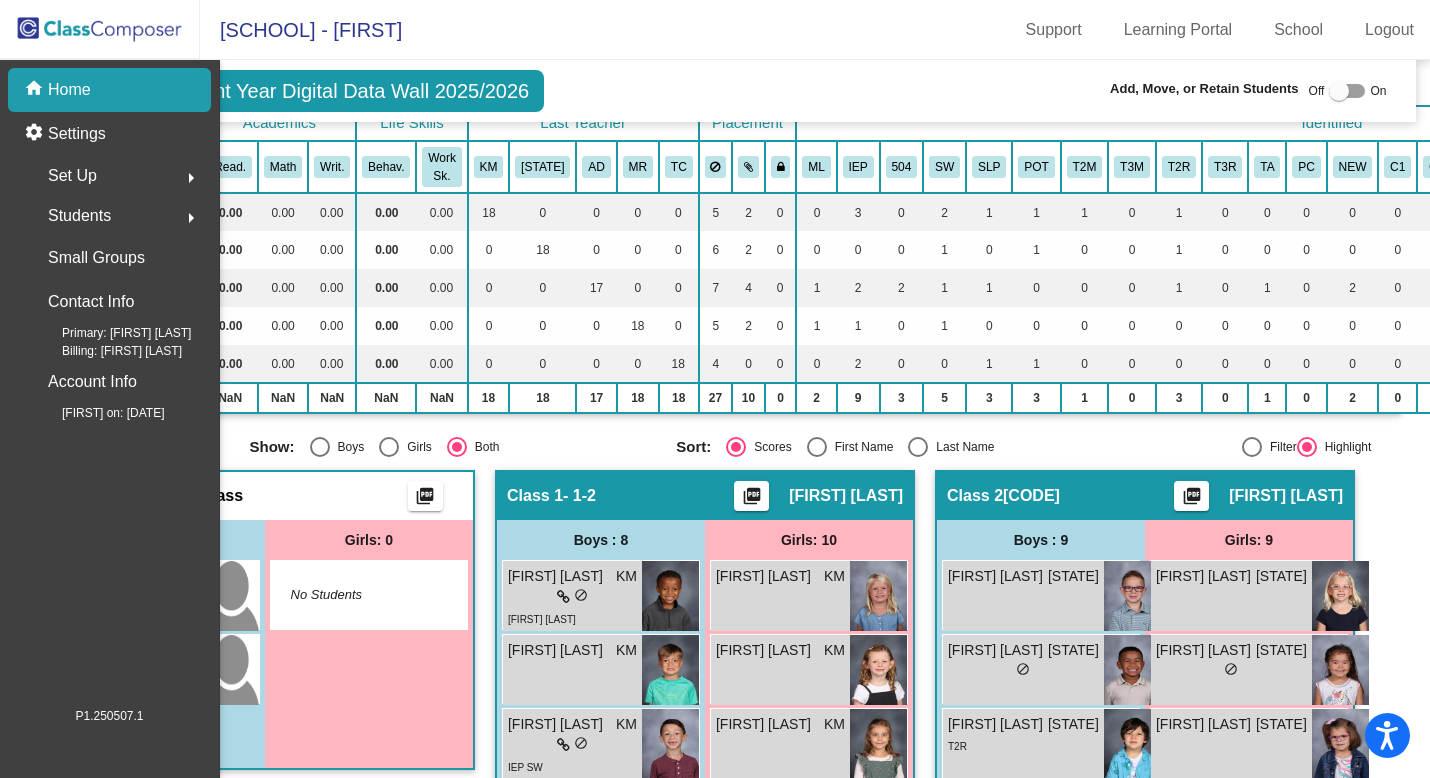 scroll, scrollTop: 0, scrollLeft: 0, axis: both 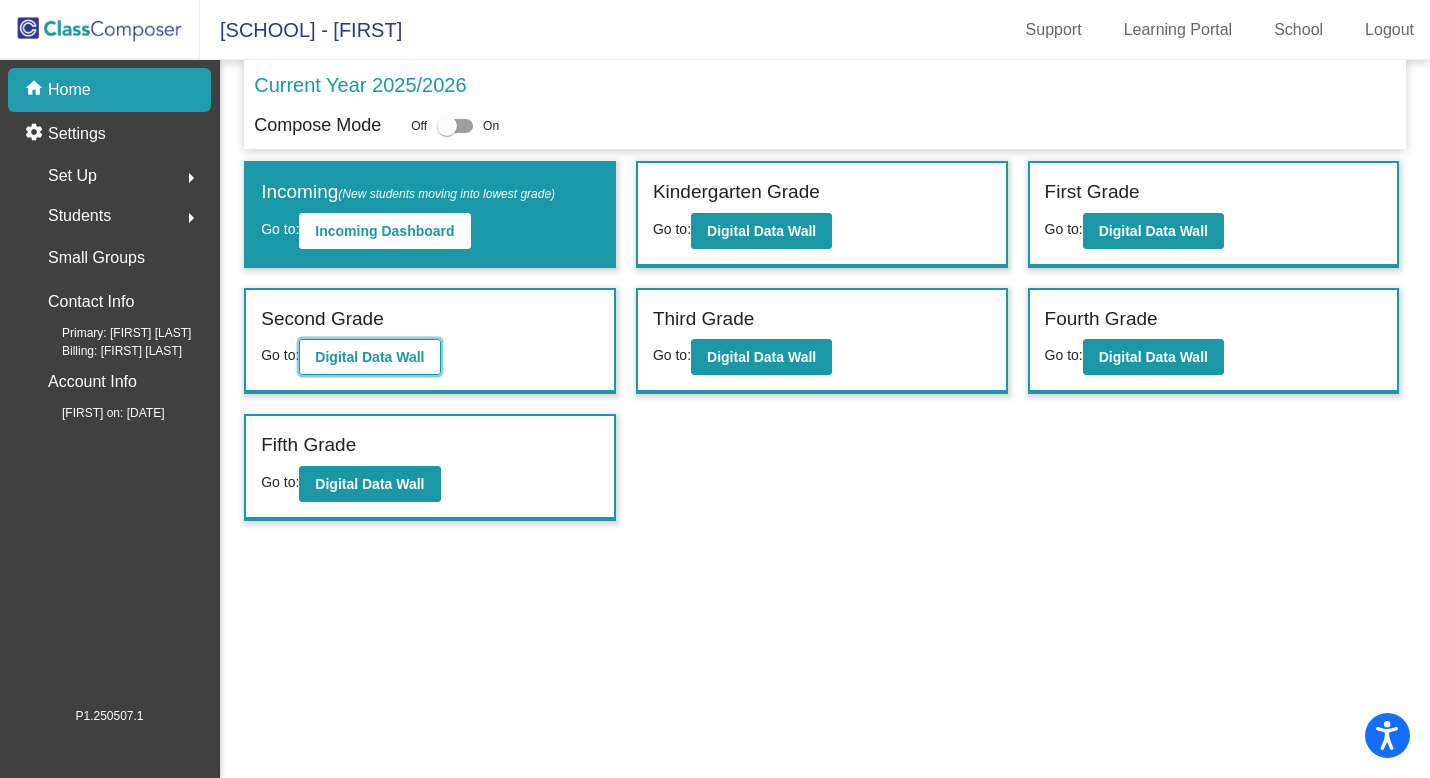 click on "Digital Data Wall" 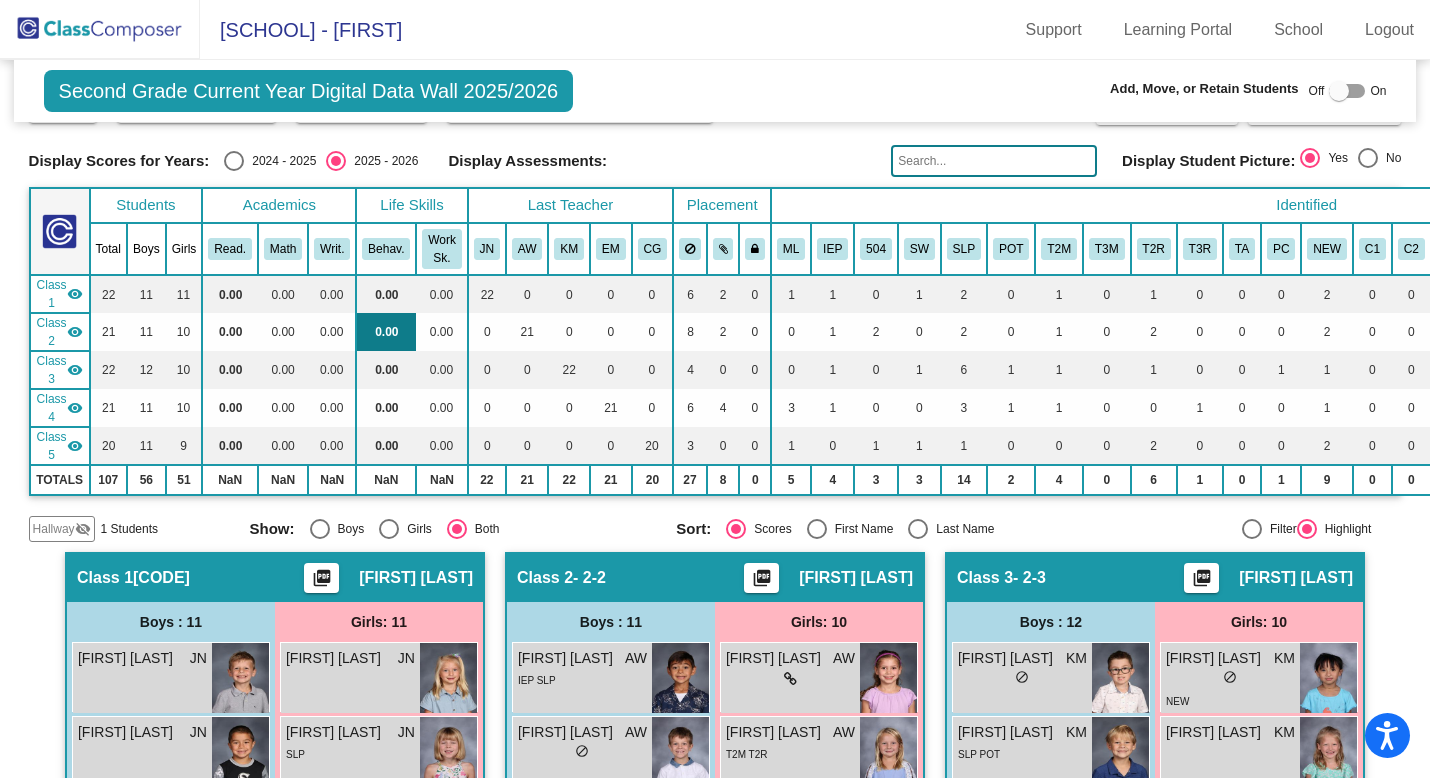 scroll, scrollTop: 0, scrollLeft: 0, axis: both 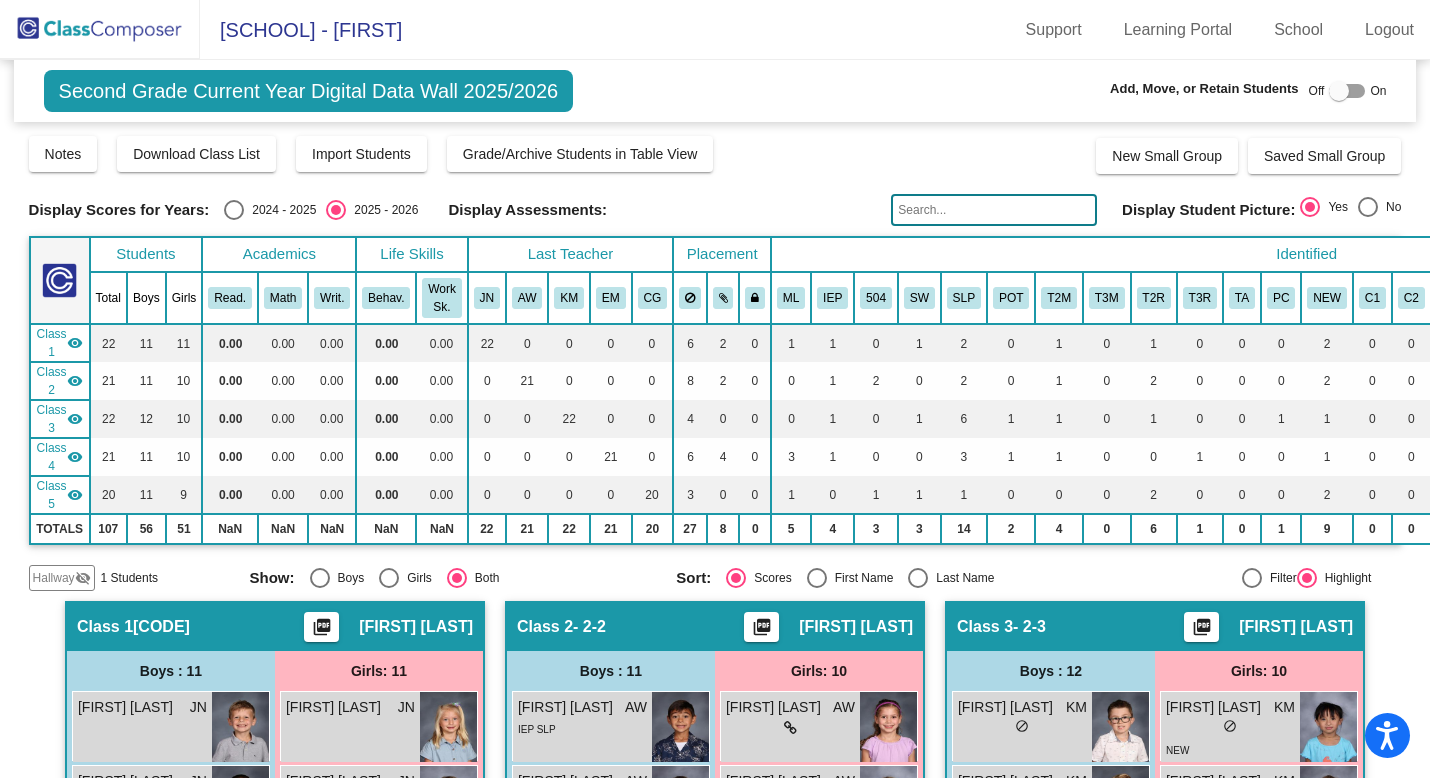 click 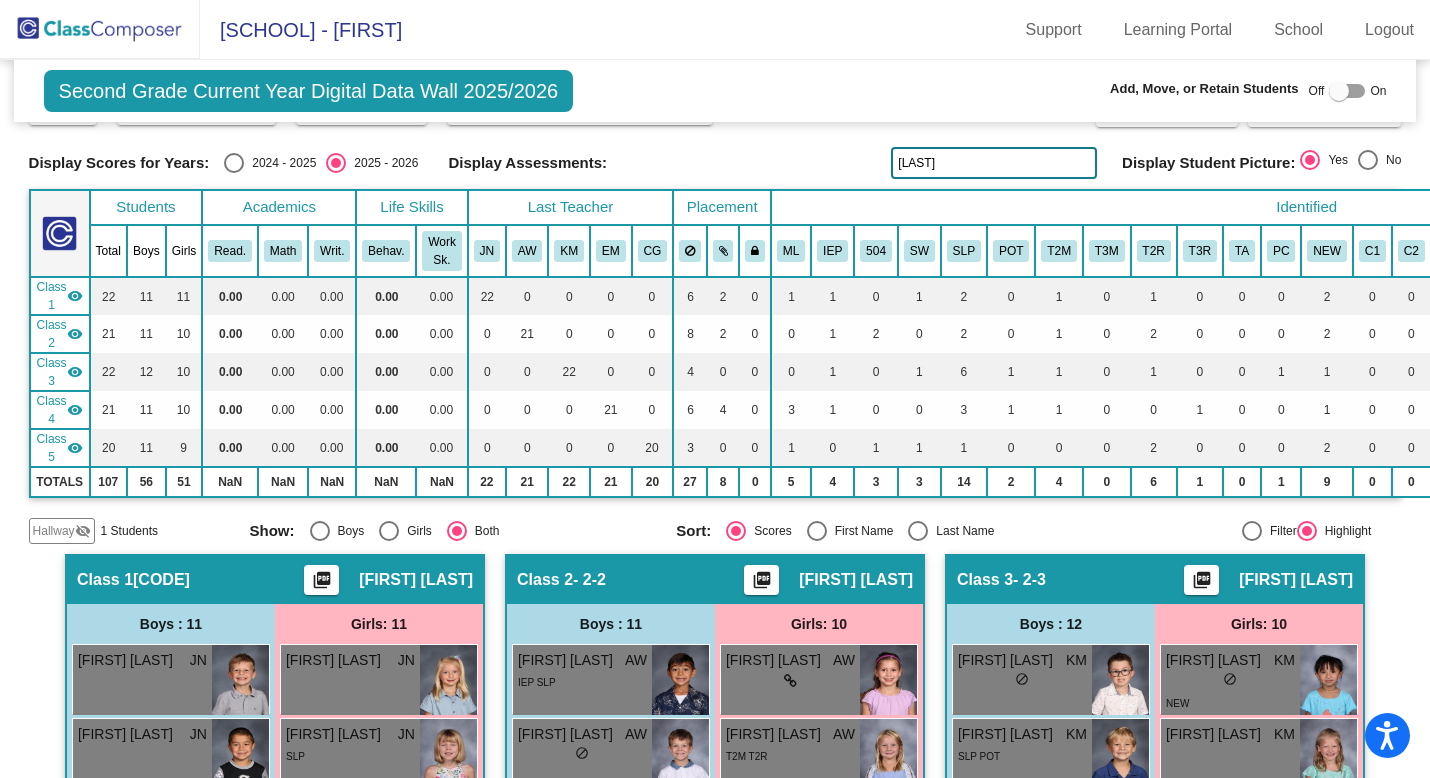 scroll, scrollTop: 0, scrollLeft: 0, axis: both 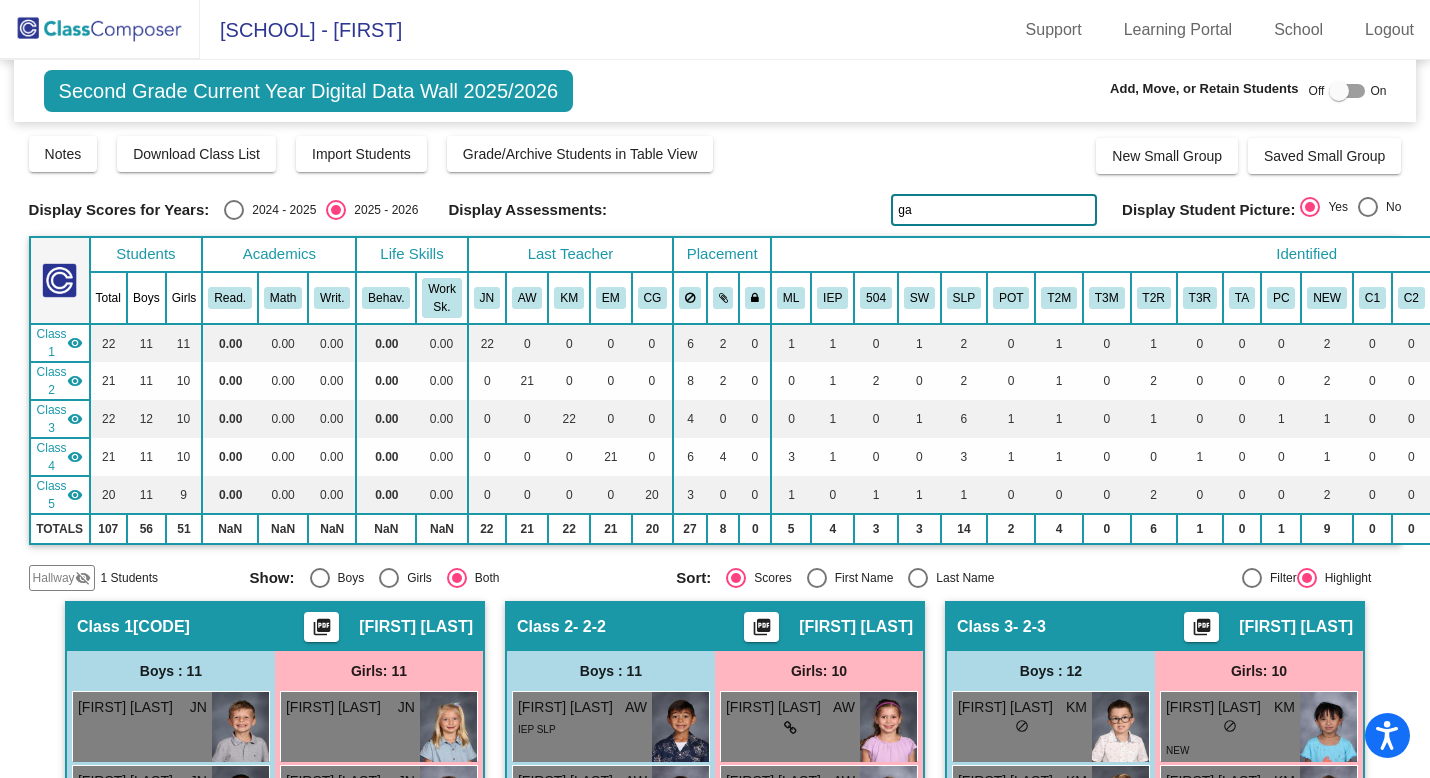 type on "g" 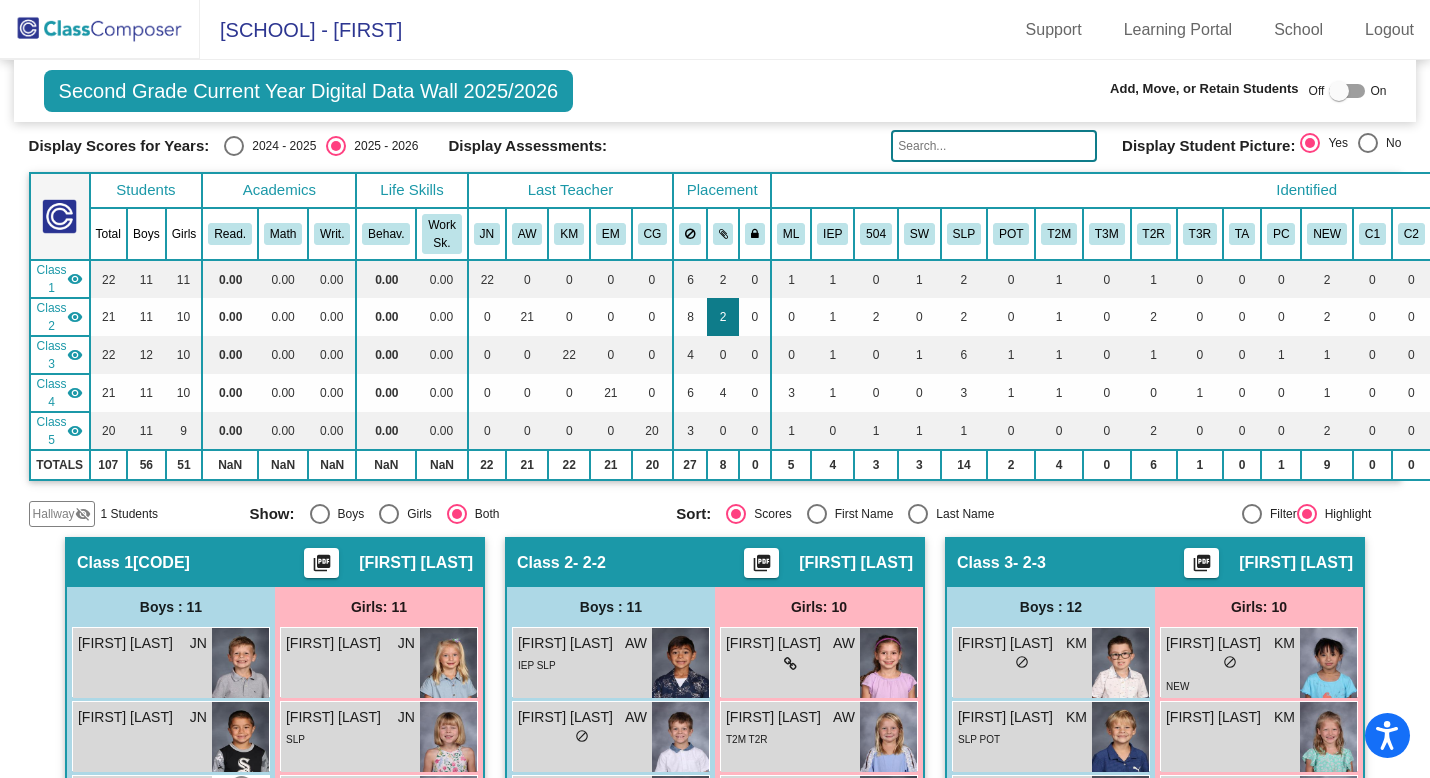 scroll, scrollTop: 62, scrollLeft: 0, axis: vertical 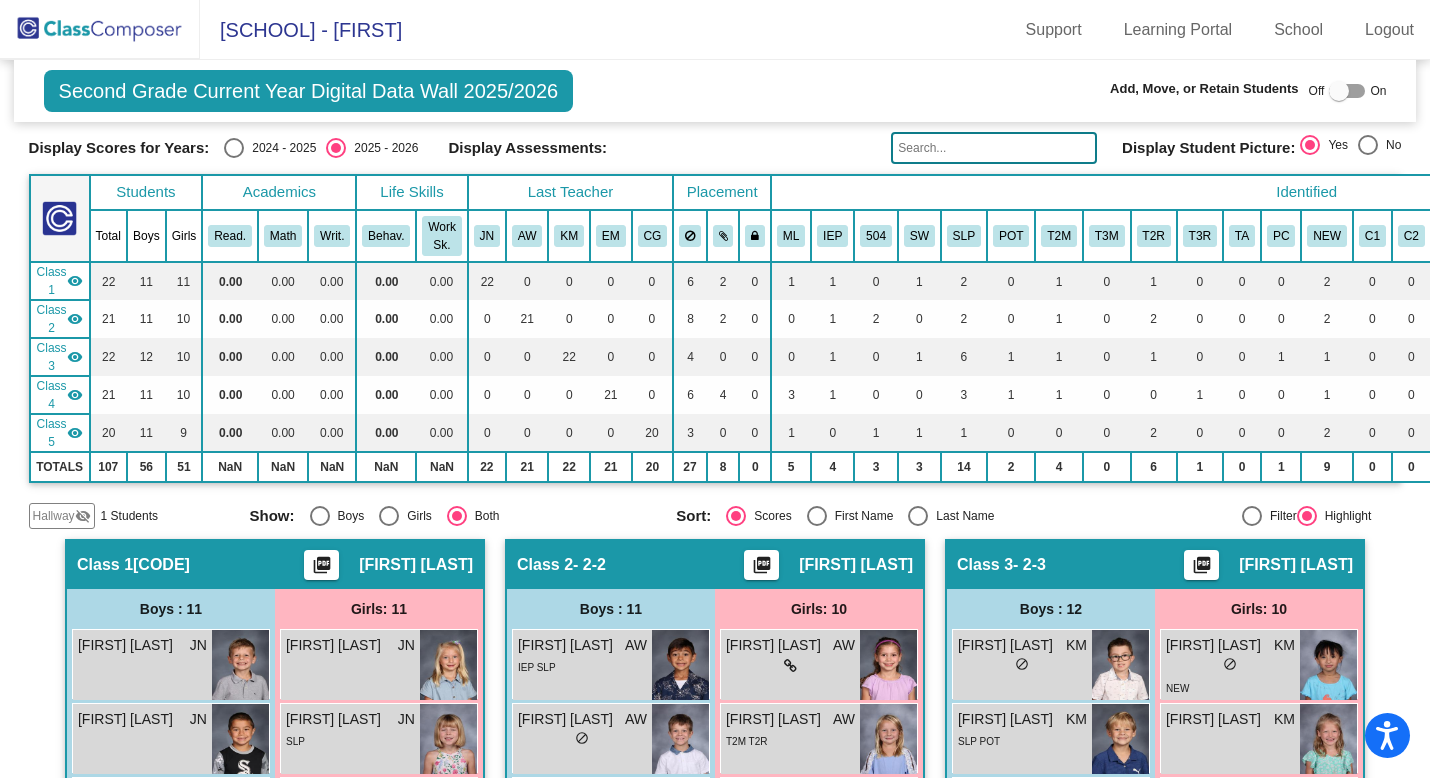type 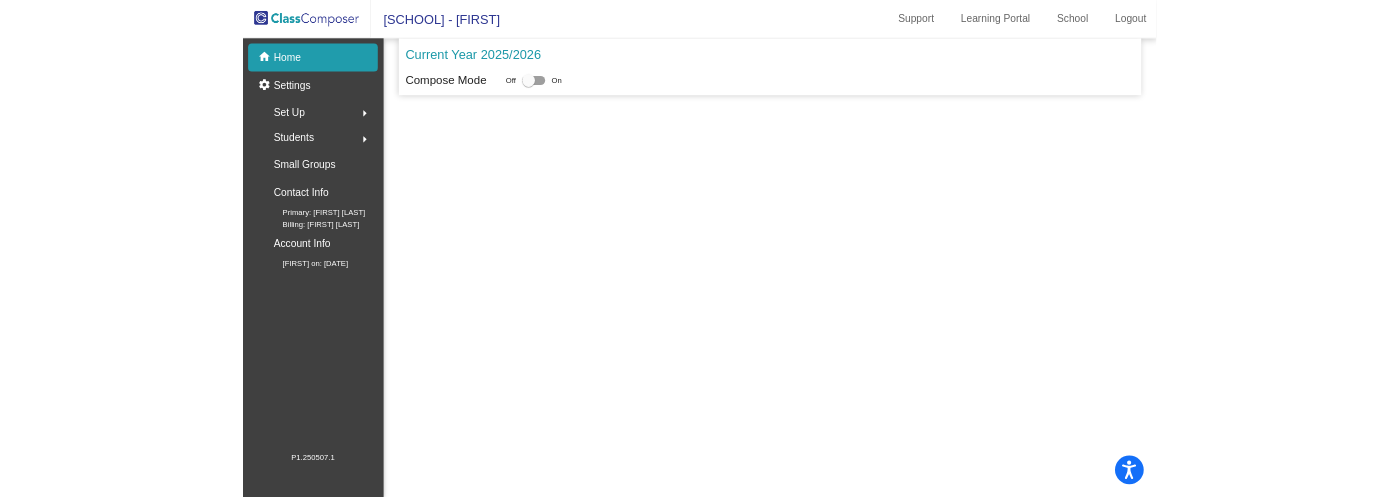 scroll, scrollTop: 0, scrollLeft: 0, axis: both 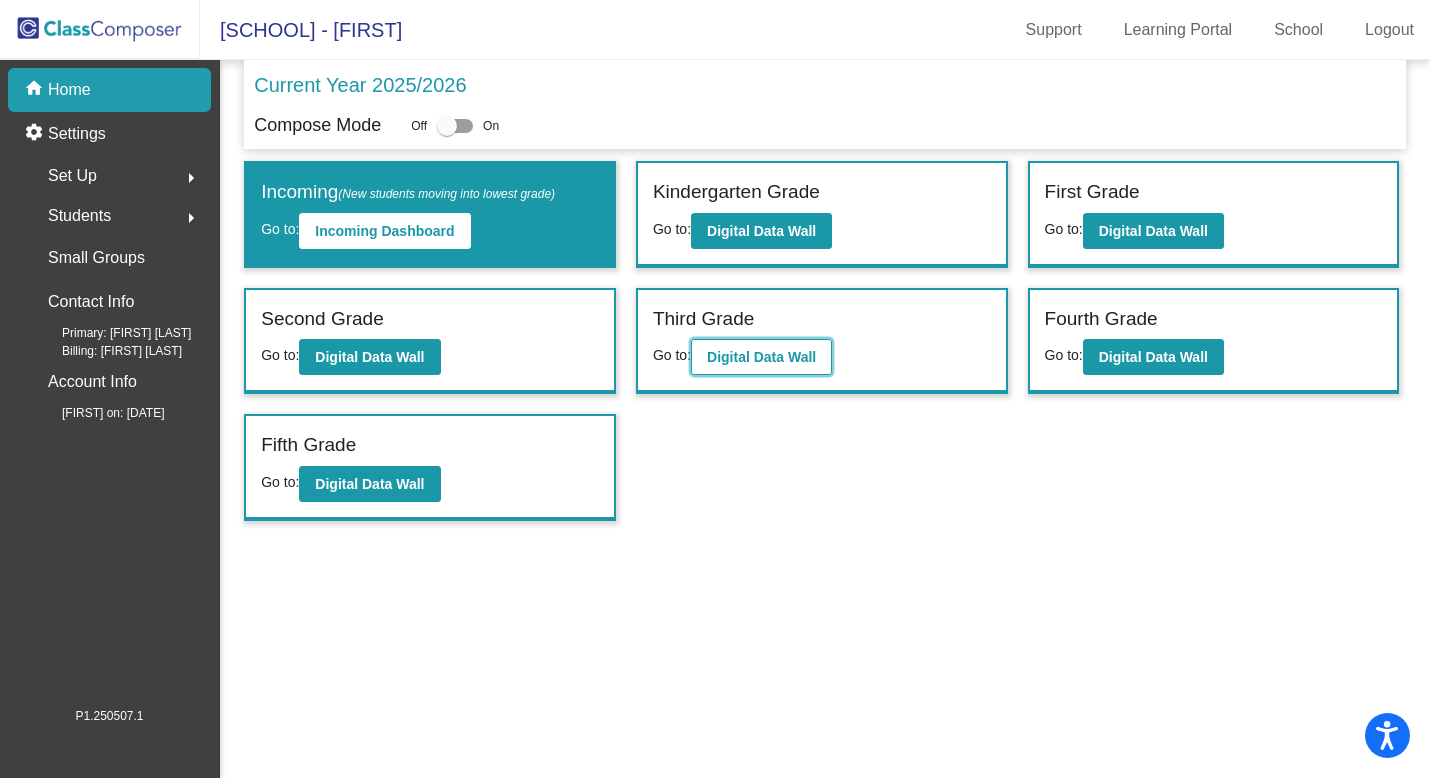 click on "Digital Data Wall" 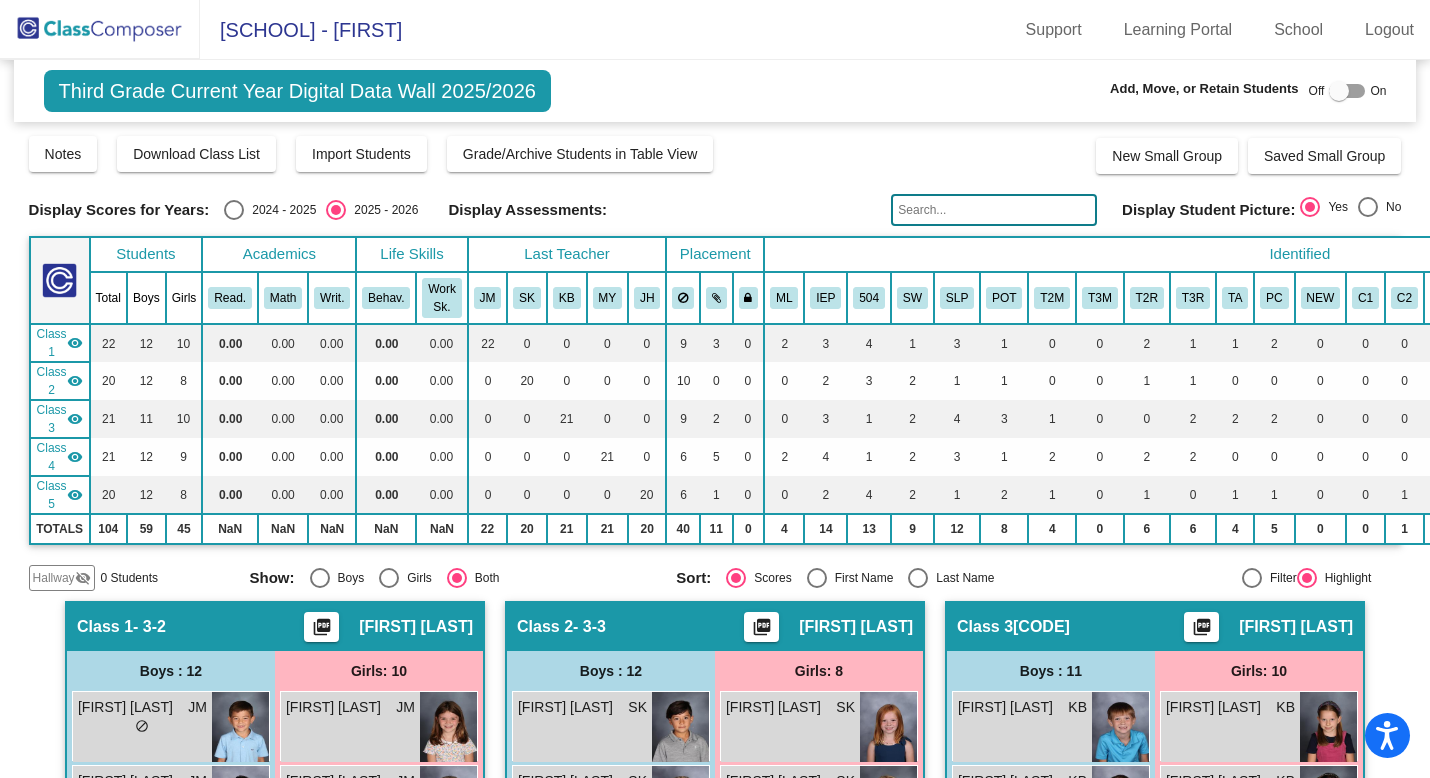 click 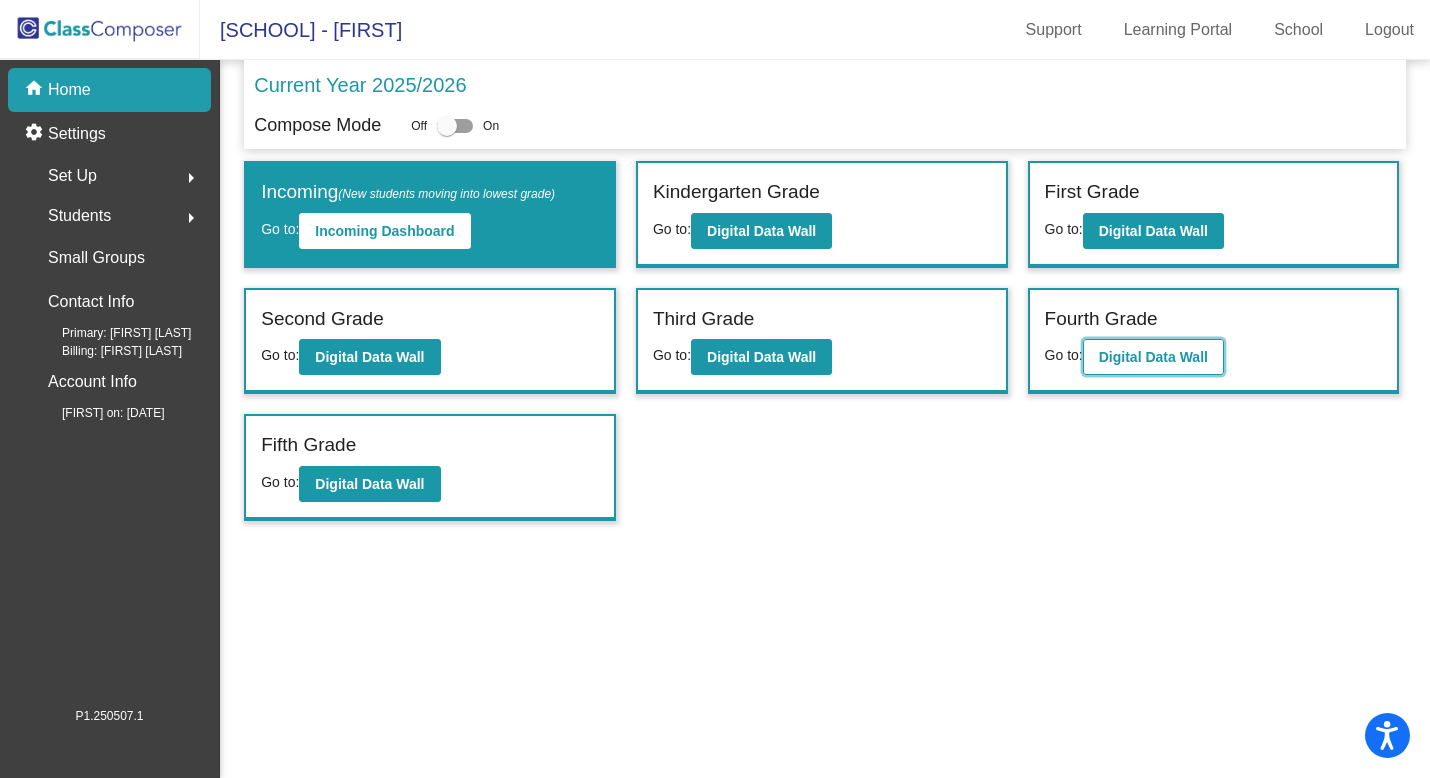 click on "Digital Data Wall" 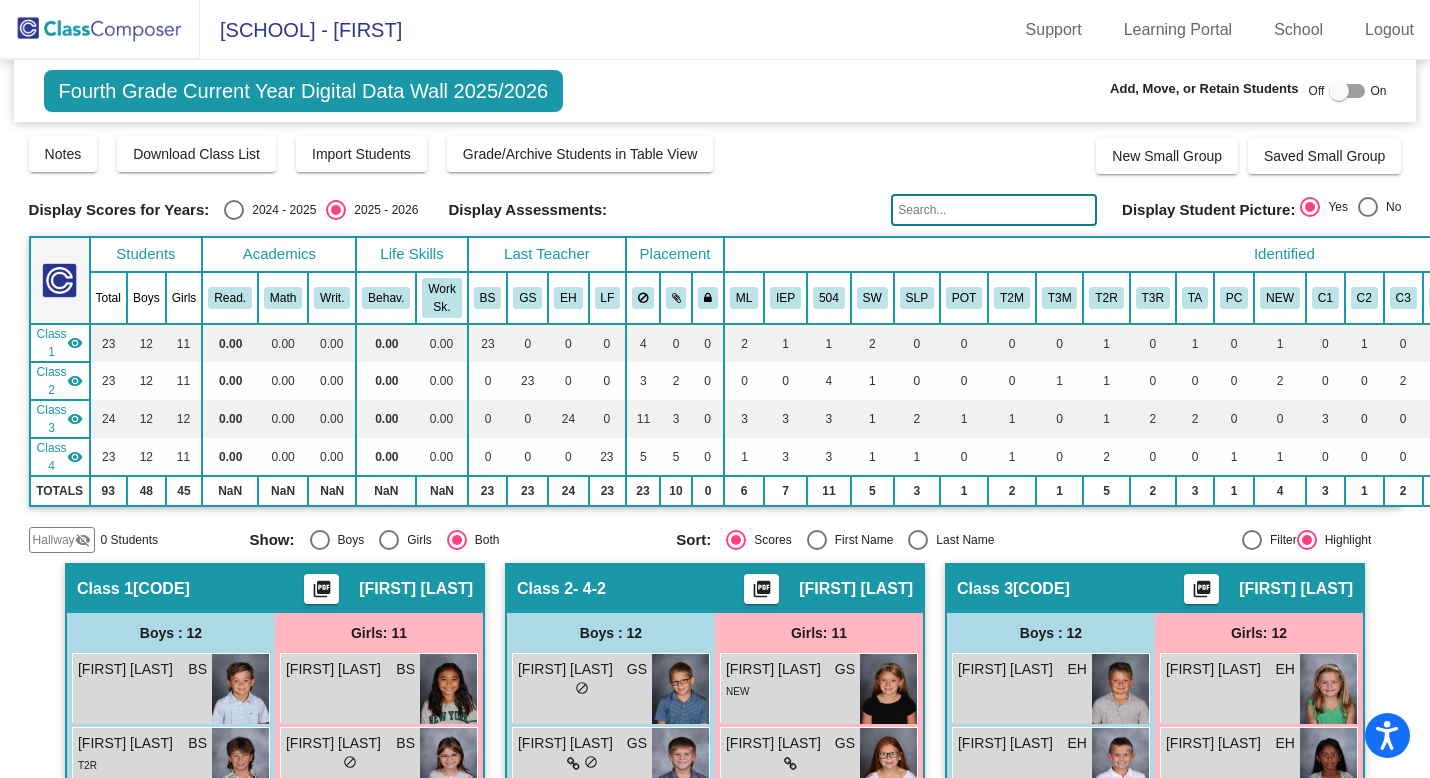 click 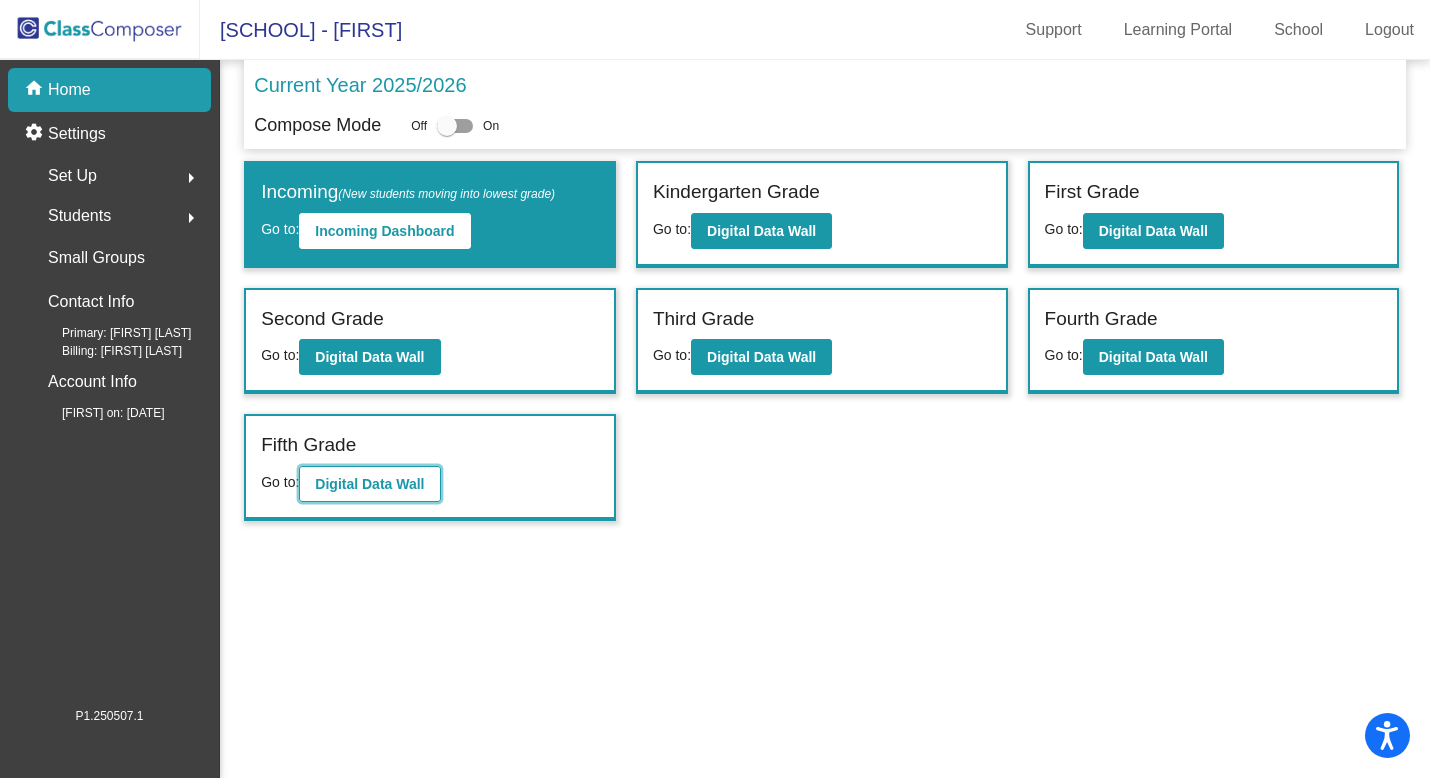 click on "Digital Data Wall" 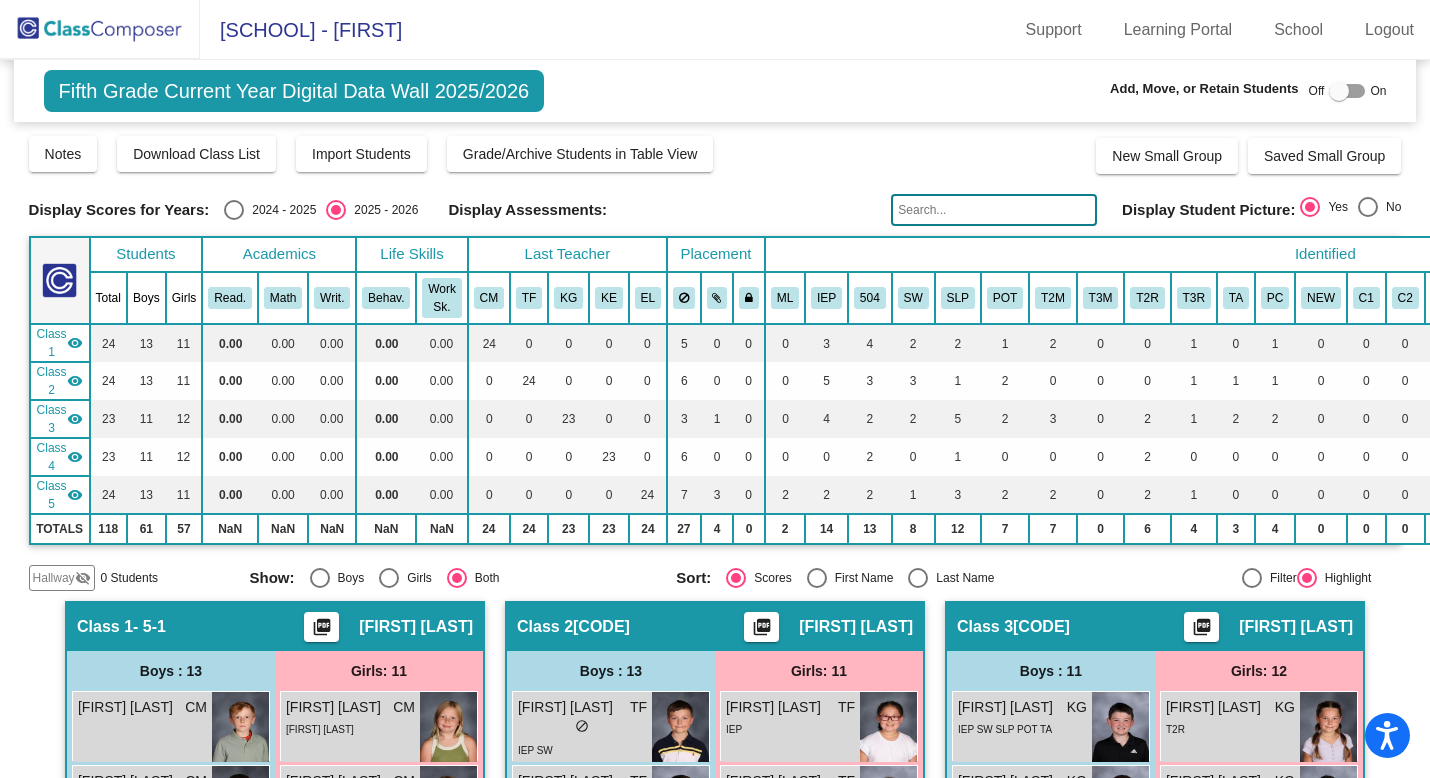 click 